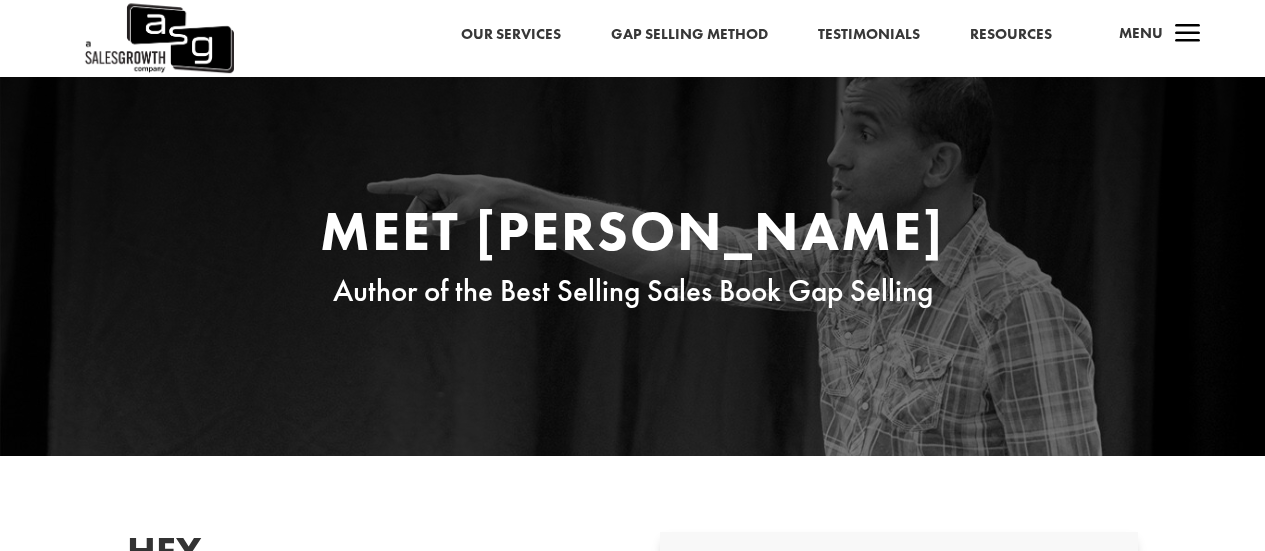 scroll, scrollTop: 0, scrollLeft: 0, axis: both 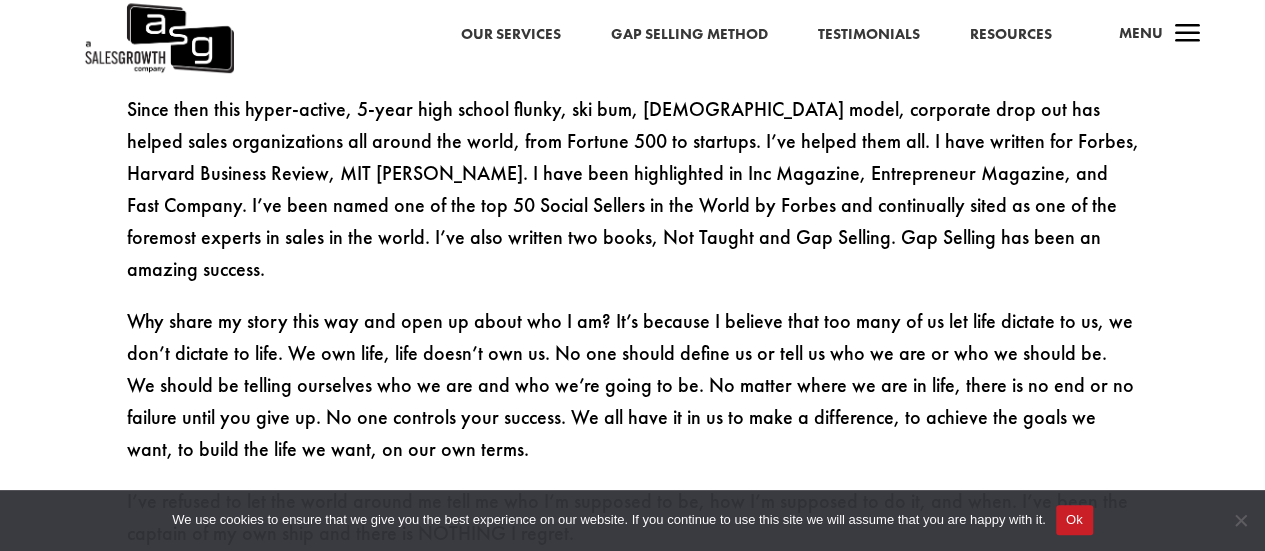 click on "Resources" at bounding box center [1010, 35] 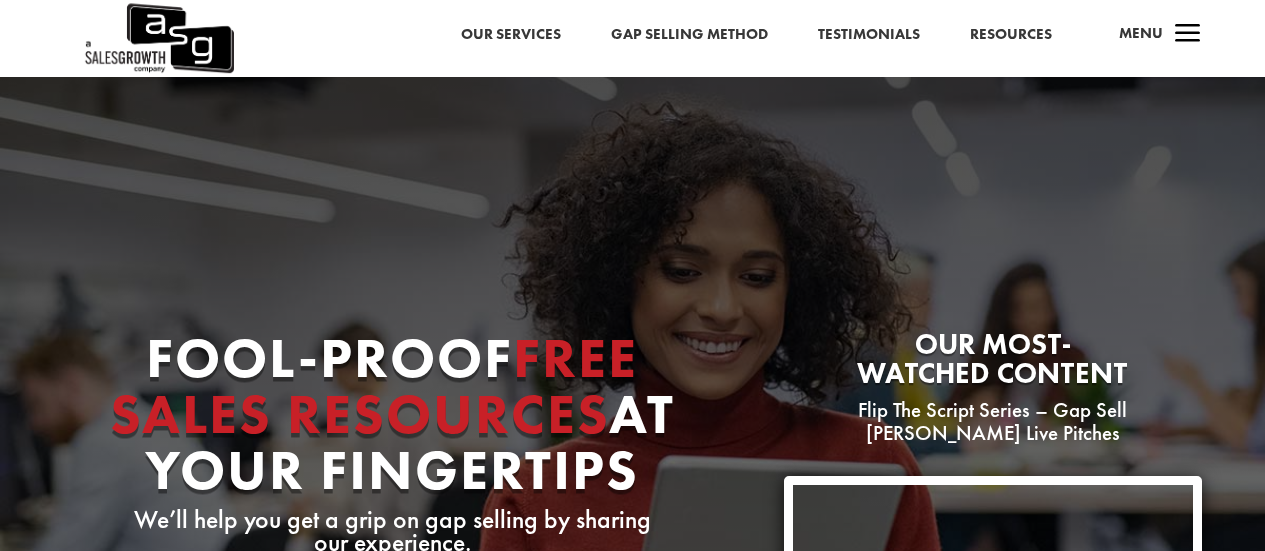 scroll, scrollTop: 0, scrollLeft: 0, axis: both 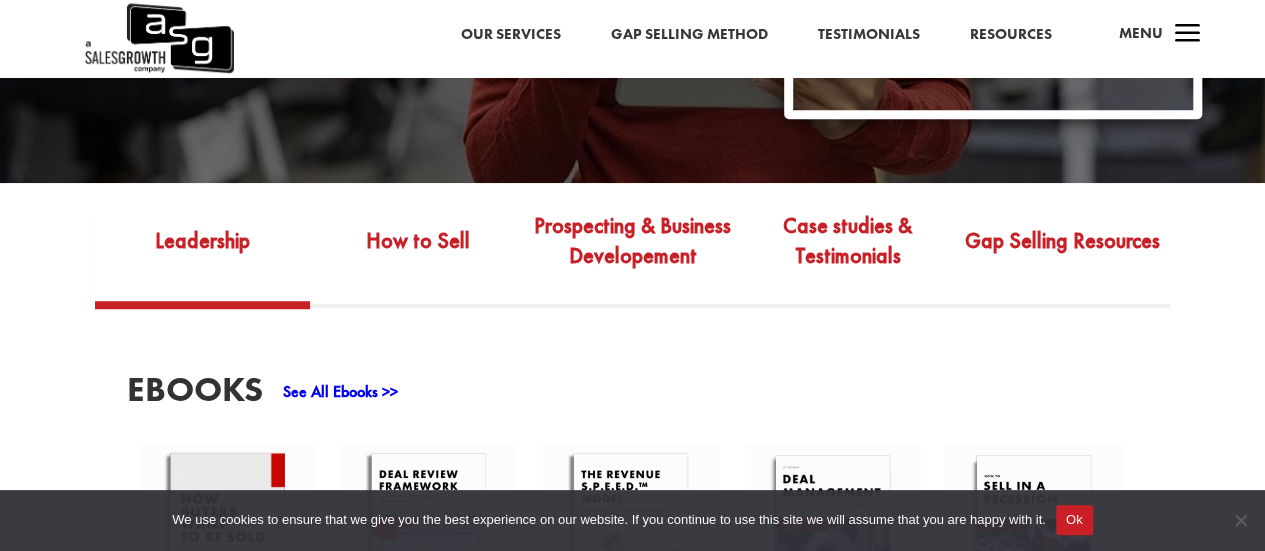 drag, startPoint x: 1076, startPoint y: 528, endPoint x: 1051, endPoint y: 480, distance: 54.120235 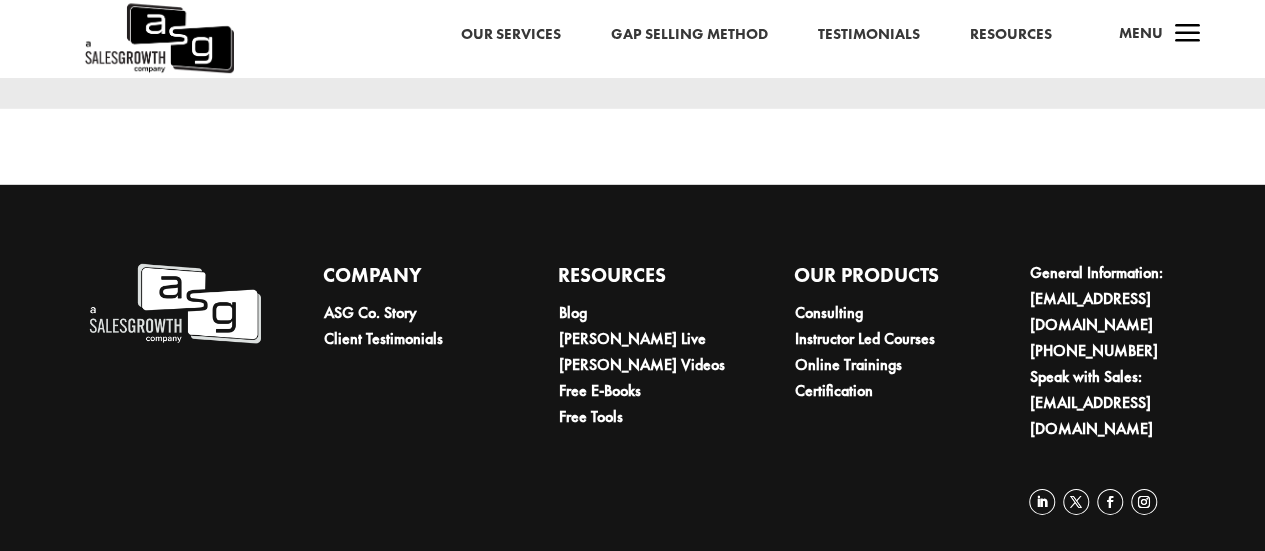 scroll, scrollTop: 2946, scrollLeft: 0, axis: vertical 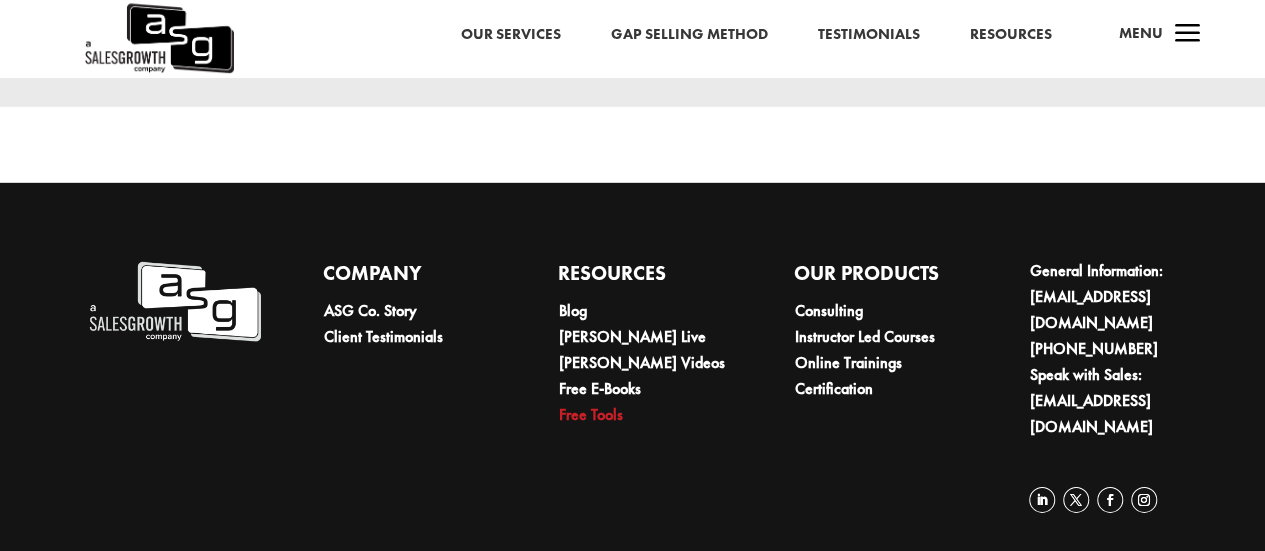 click on "Free Tools" at bounding box center [591, 414] 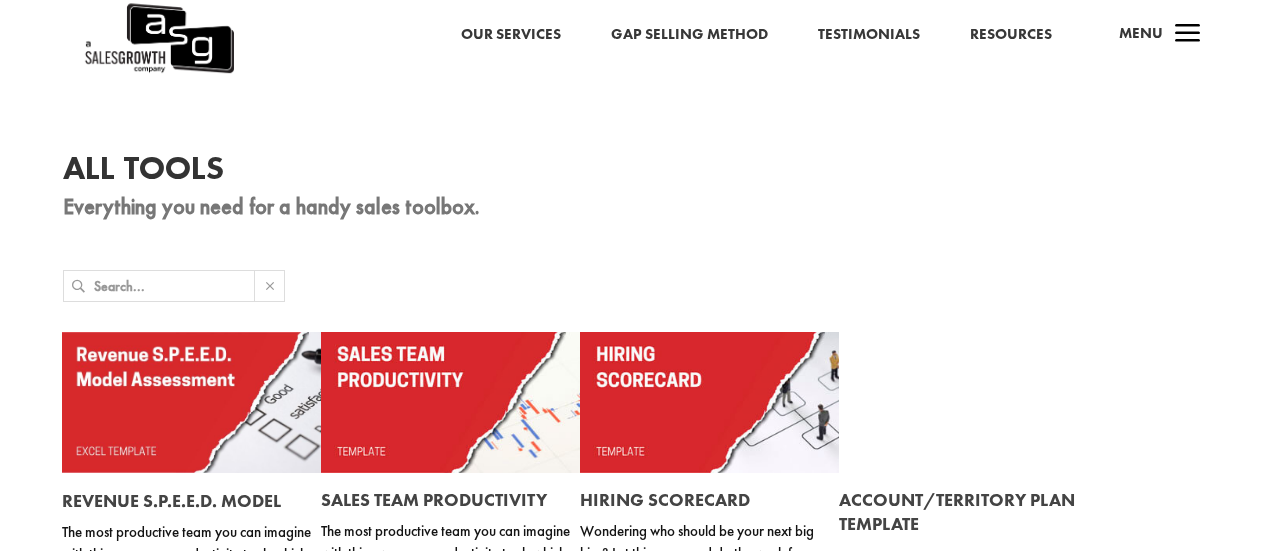 scroll, scrollTop: 0, scrollLeft: 0, axis: both 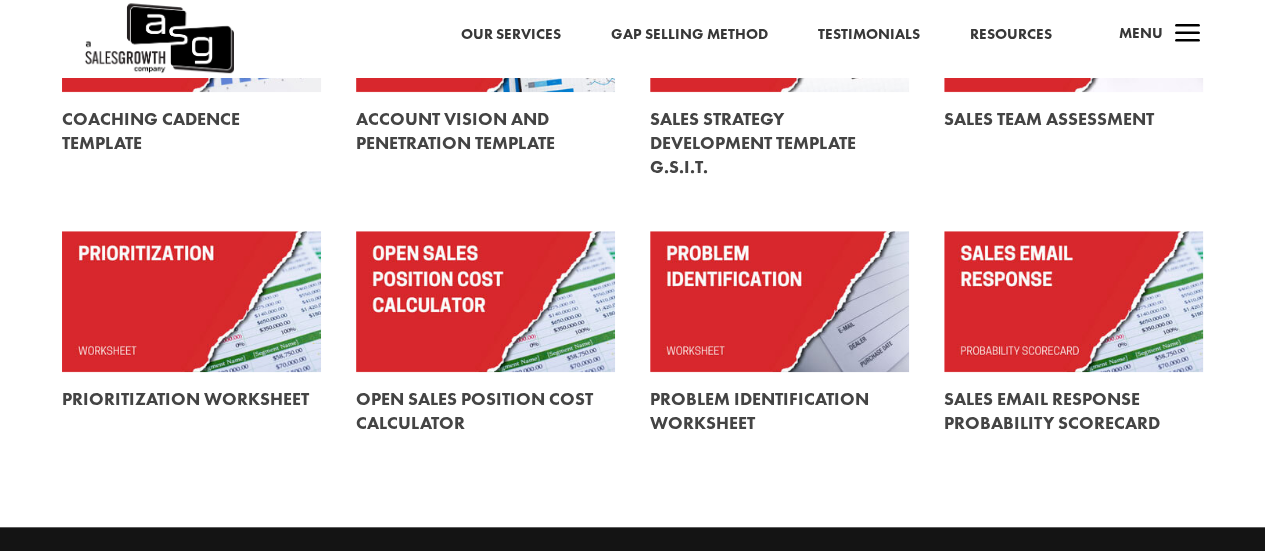 click at bounding box center (779, 412) 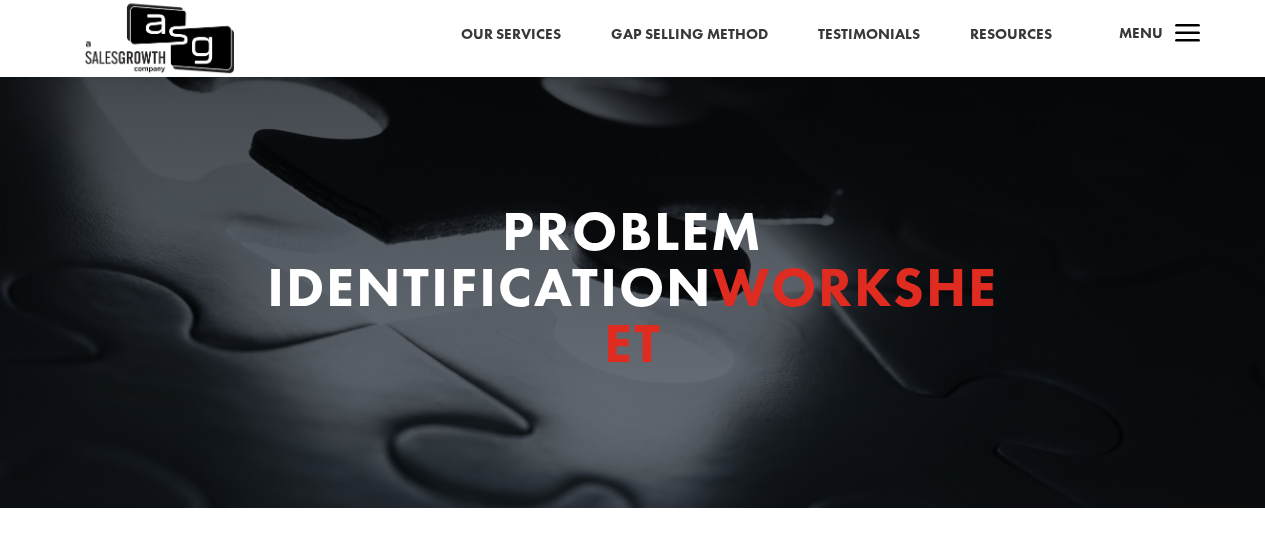 scroll, scrollTop: 0, scrollLeft: 0, axis: both 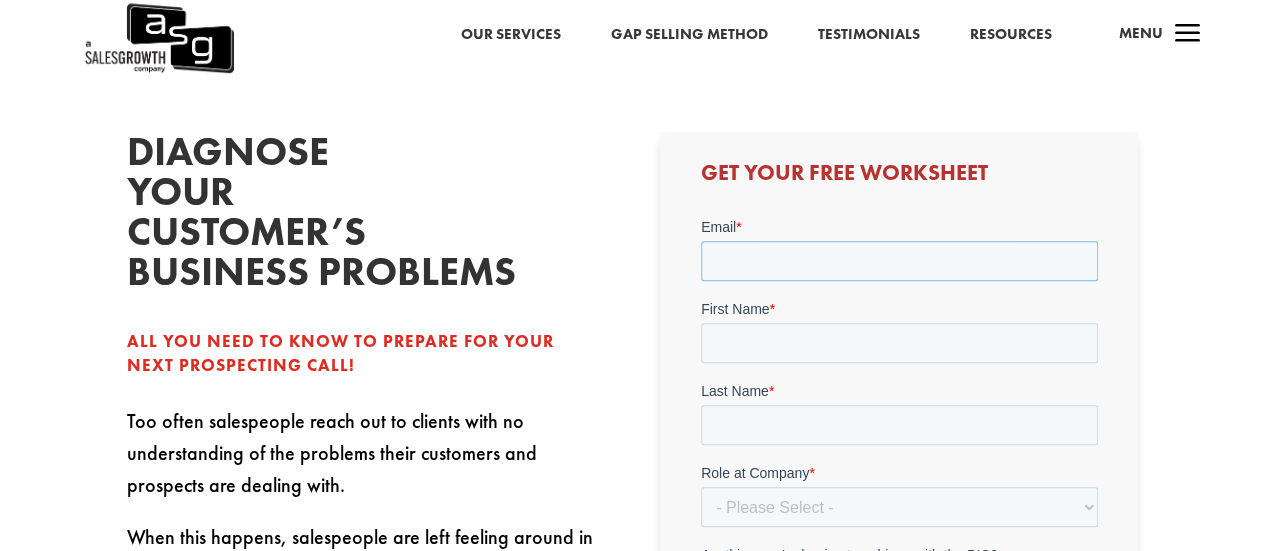 click on "Email *" at bounding box center (898, 261) 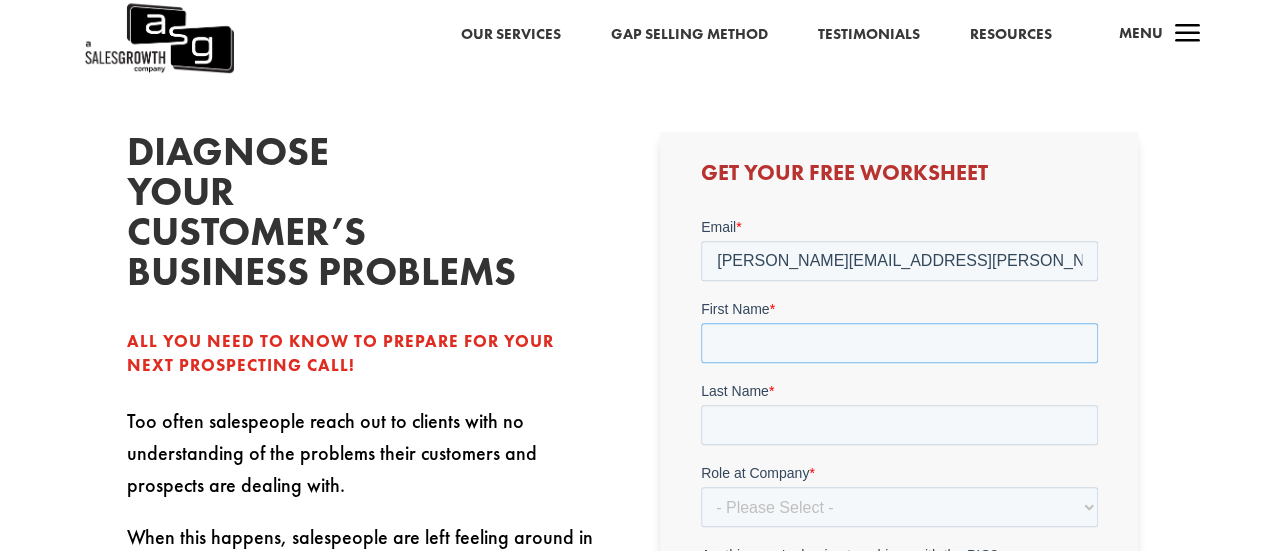 type on "[PERSON_NAME]" 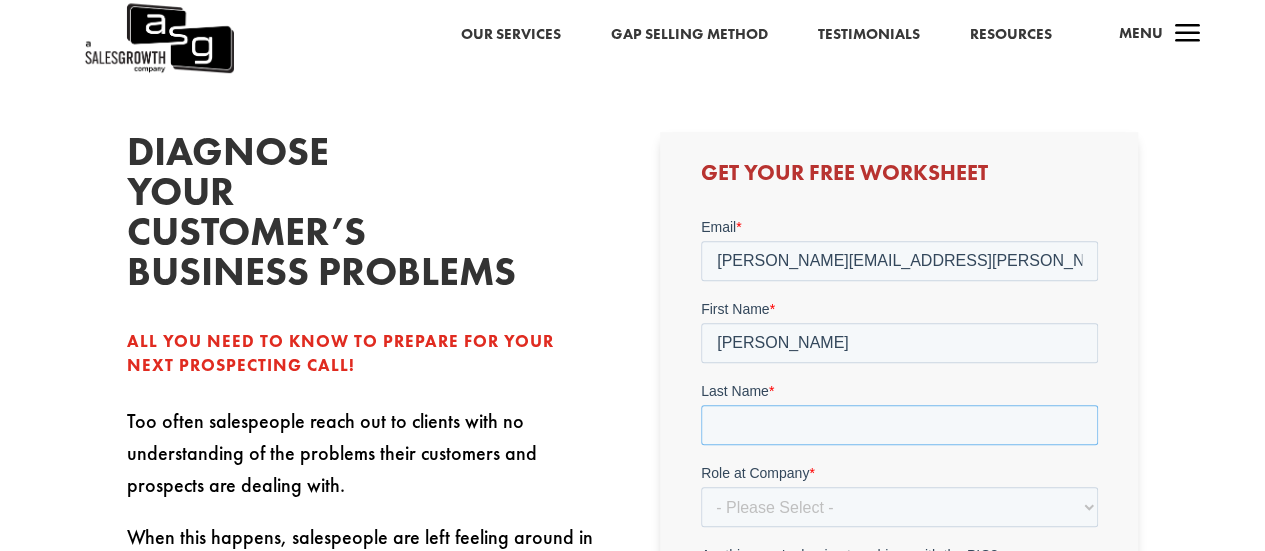 type on "[PERSON_NAME]" 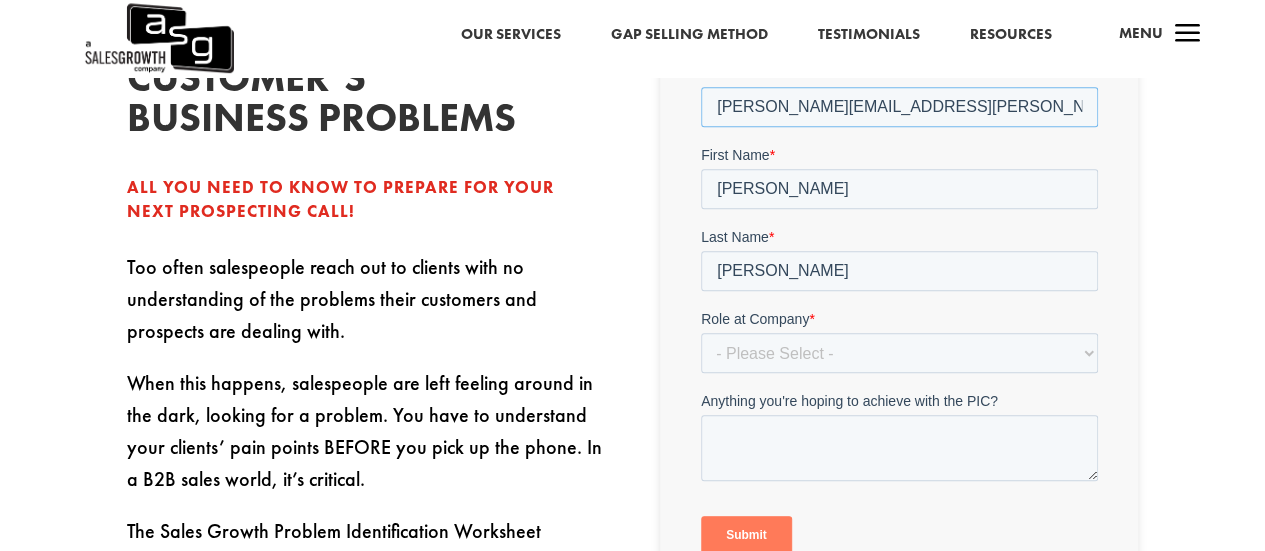 scroll, scrollTop: 600, scrollLeft: 0, axis: vertical 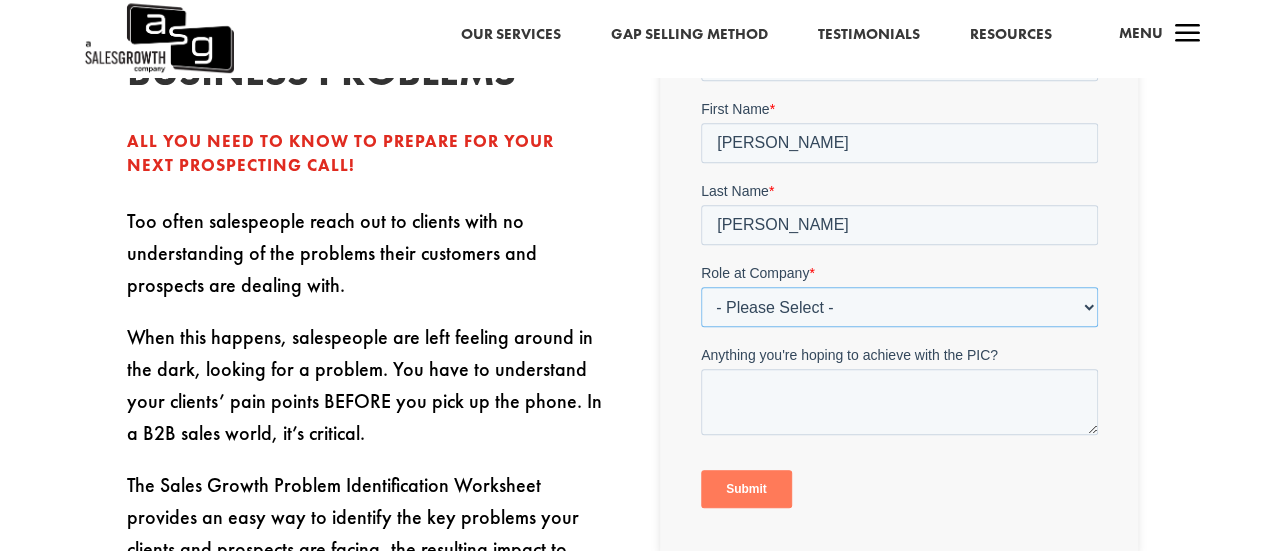 click on "- Please Select - C-Level (CRO, CSO, etc) Senior Leadership (VP of Sales, VP of Enablement, etc) Director/Manager (Sales Director, Regional Sales Manager, etc) Individual Contributor (AE, SDR, CSM, etc) Other" at bounding box center (898, 307) 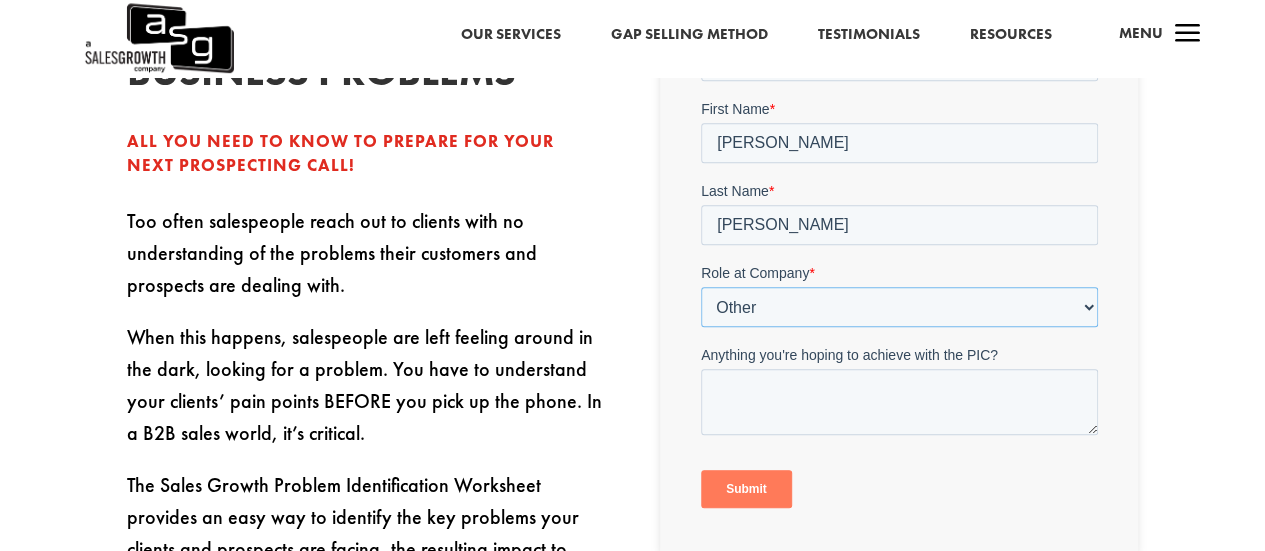 click on "- Please Select - C-Level (CRO, CSO, etc) Senior Leadership (VP of Sales, VP of Enablement, etc) Director/Manager (Sales Director, Regional Sales Manager, etc) Individual Contributor (AE, SDR, CSM, etc) Other" at bounding box center [898, 307] 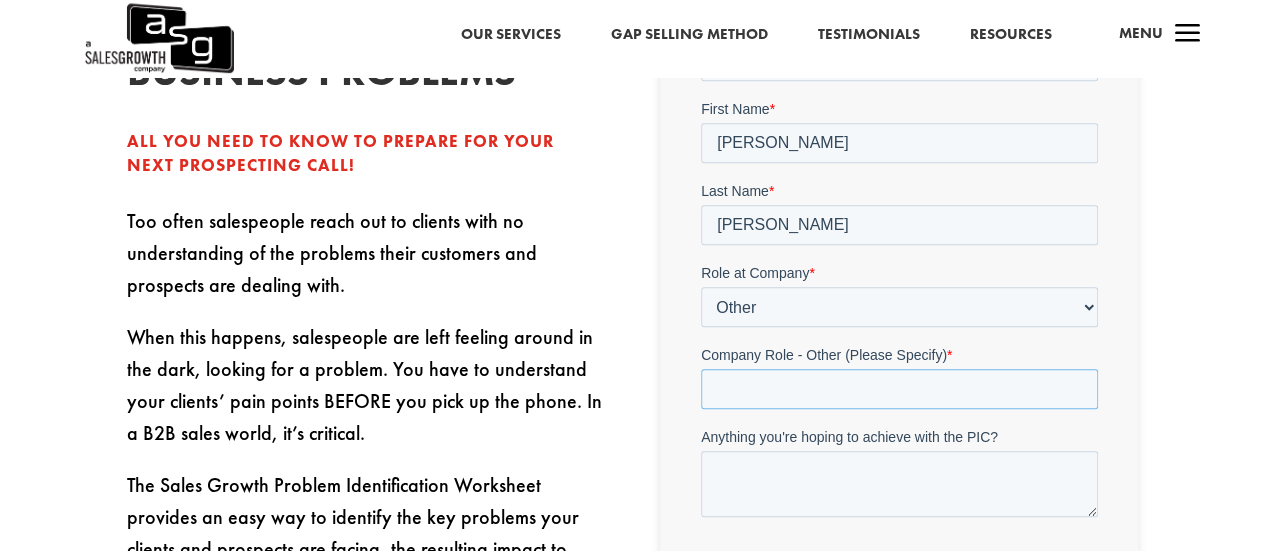 click on "Company Role - Other (Please Specify) *" at bounding box center [898, 389] 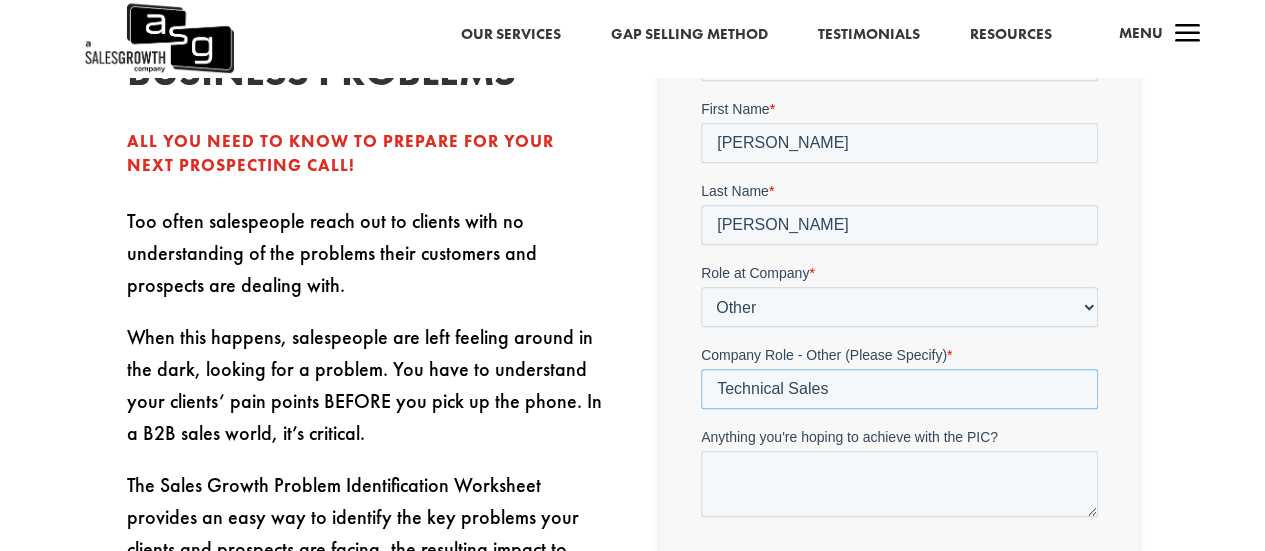 type on "Technical Sales" 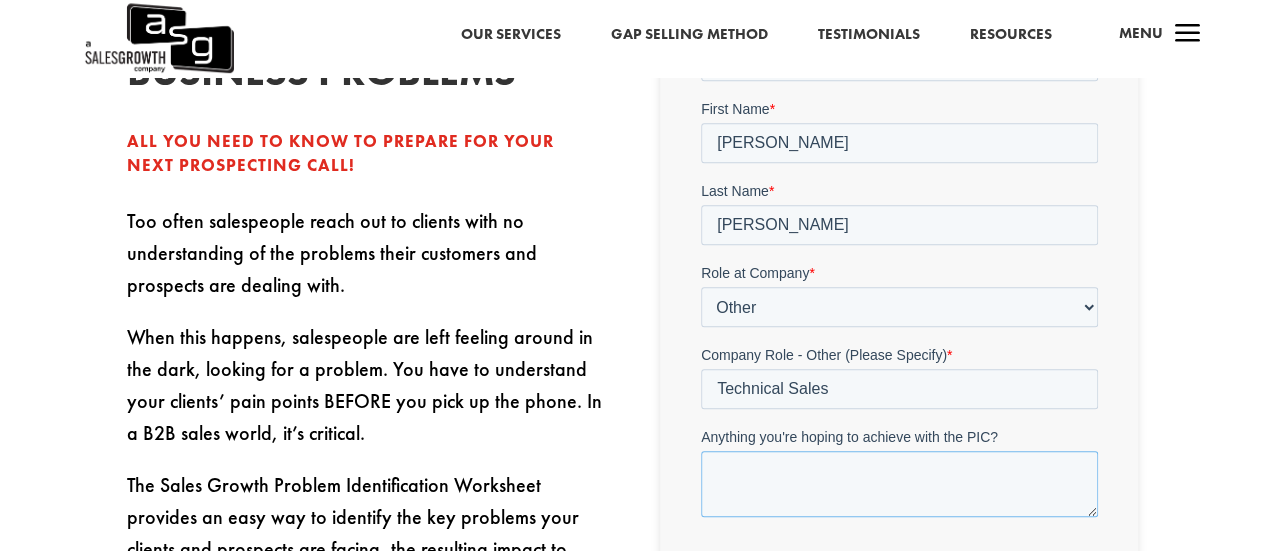 click on "Anything you're hoping to achieve with the PIC?" at bounding box center [898, 484] 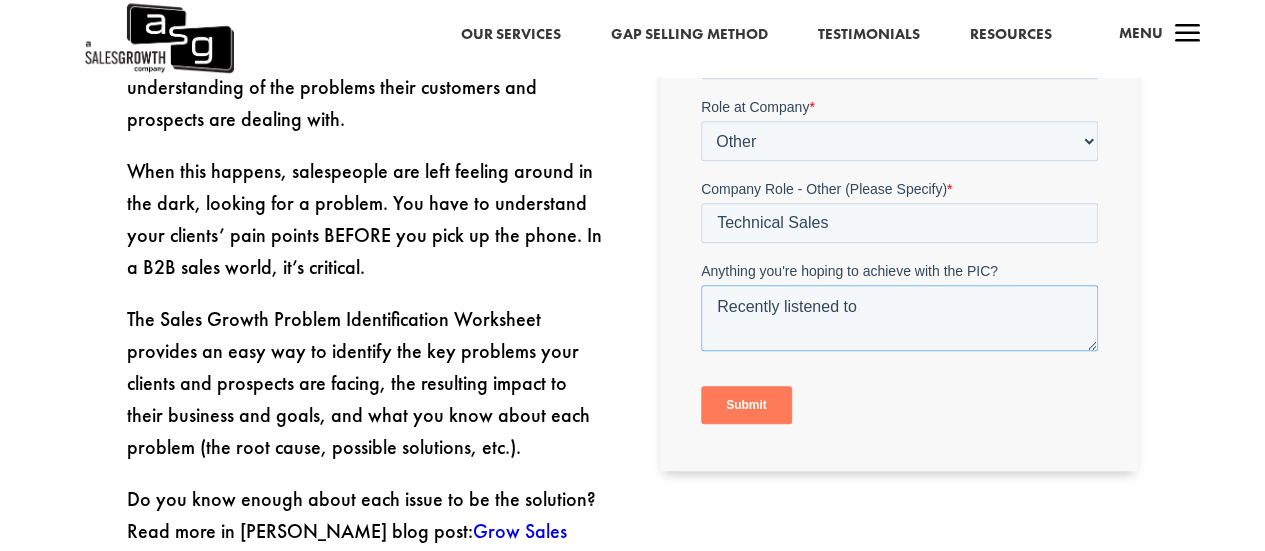 scroll, scrollTop: 800, scrollLeft: 0, axis: vertical 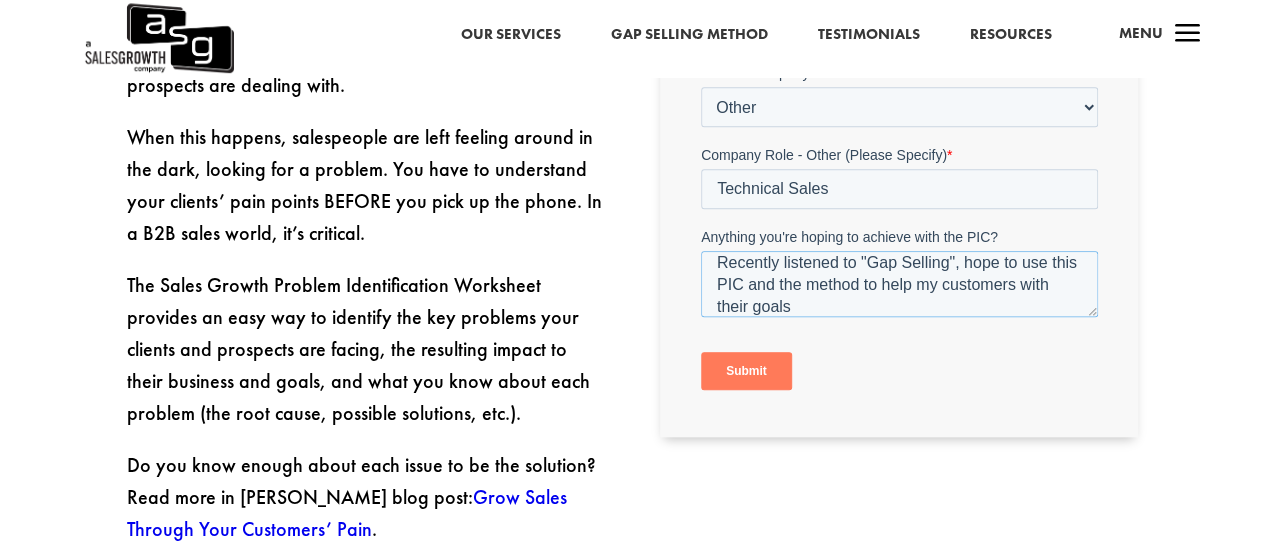 click on "Recently listened to "Gap Selling", hope to use this PIC and the method to help my customers with their goals" at bounding box center [898, 285] 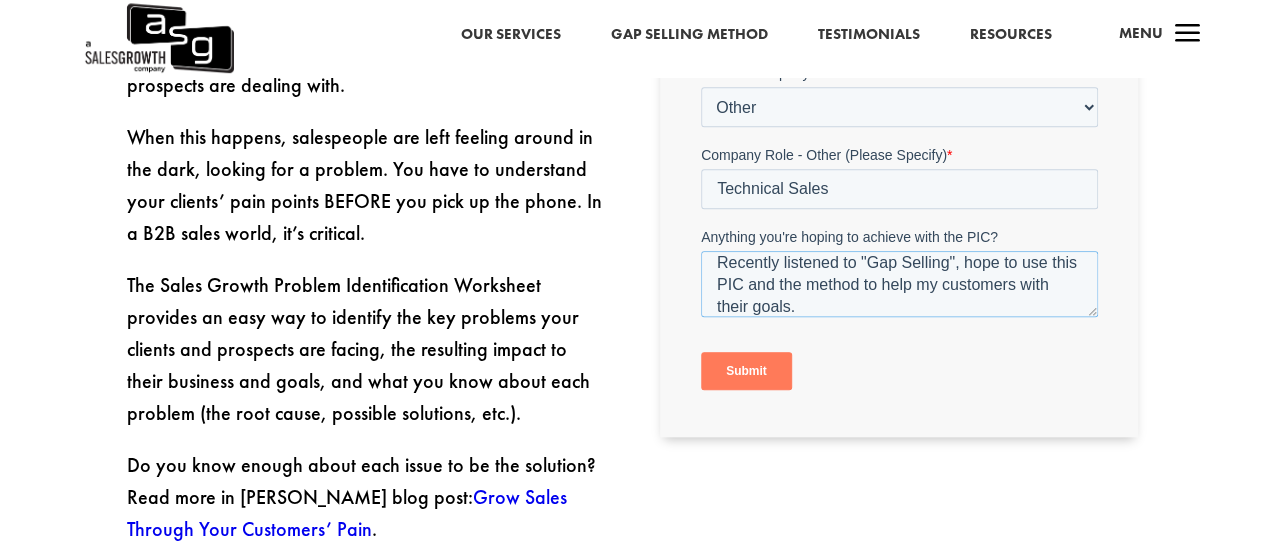 type on "Recently listened to "Gap Selling", hope to use this PIC and the method to help my customers with their goals." 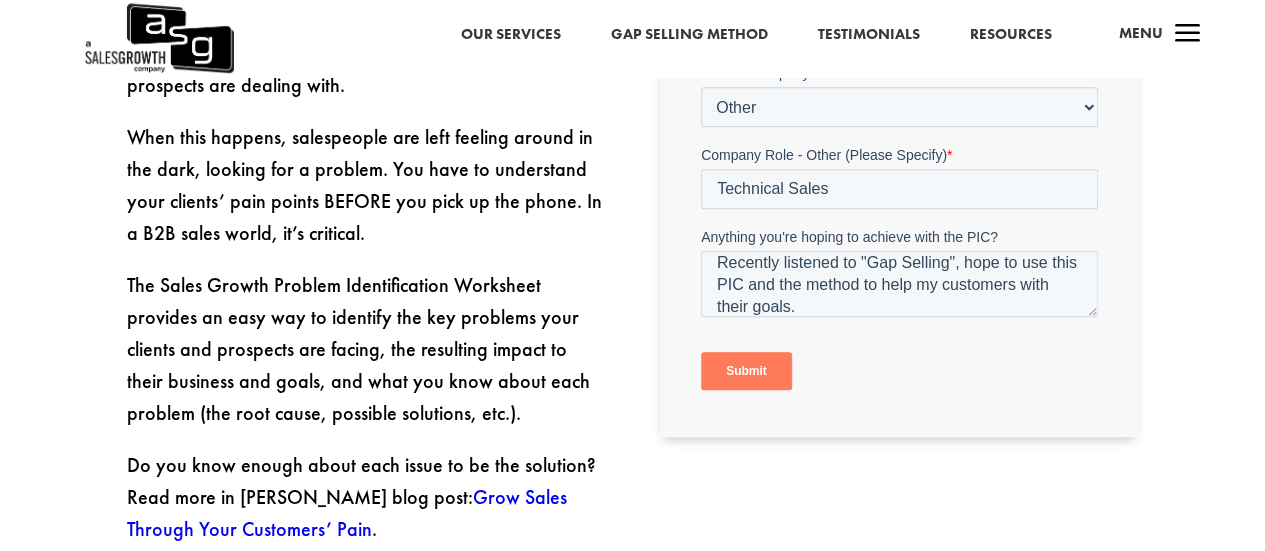 click on "Submit" at bounding box center (745, 372) 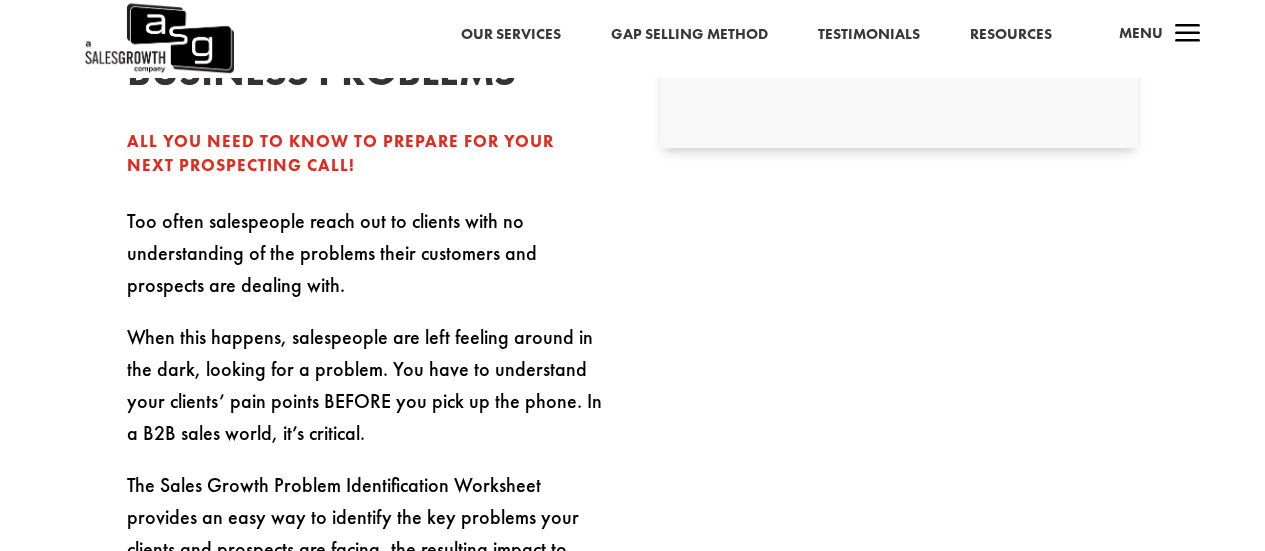 scroll, scrollTop: 900, scrollLeft: 0, axis: vertical 